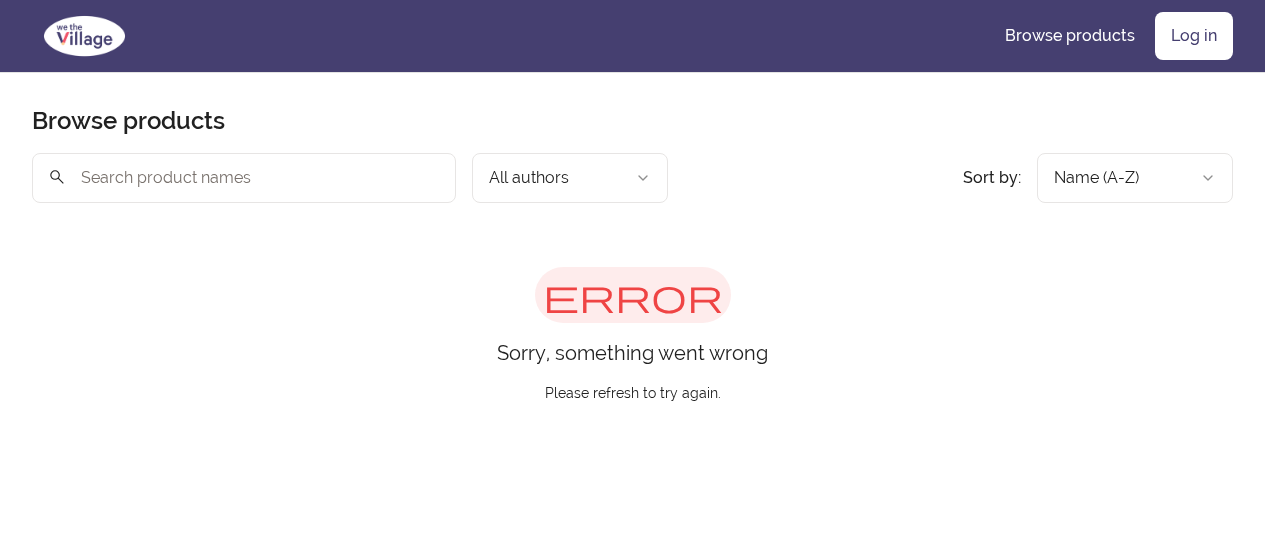 scroll, scrollTop: 0, scrollLeft: 0, axis: both 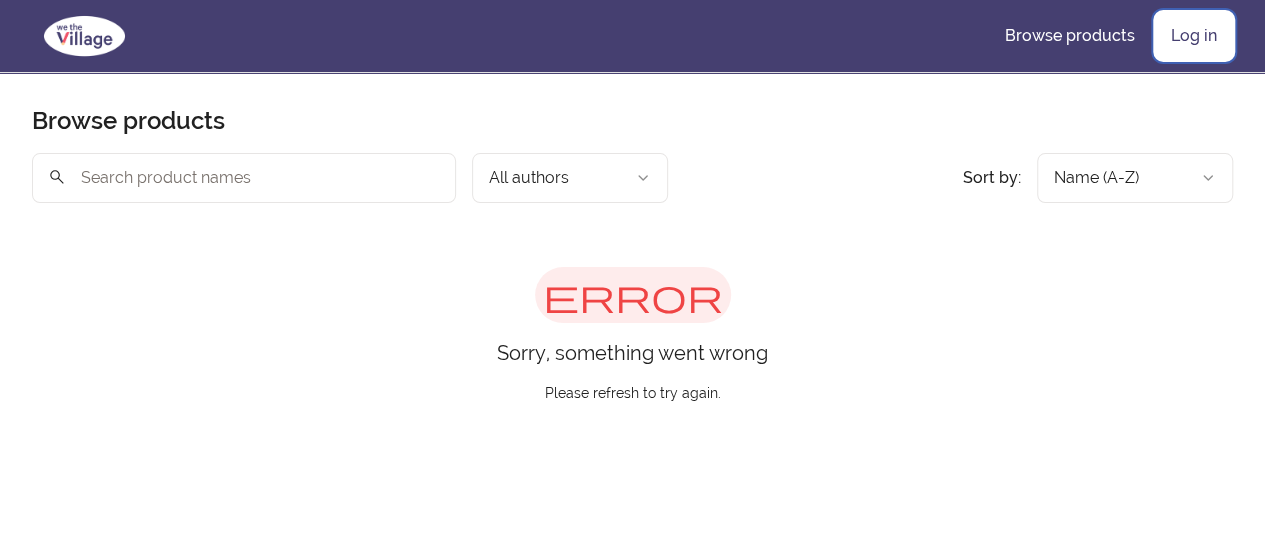 click on "Log in" at bounding box center [1194, 36] 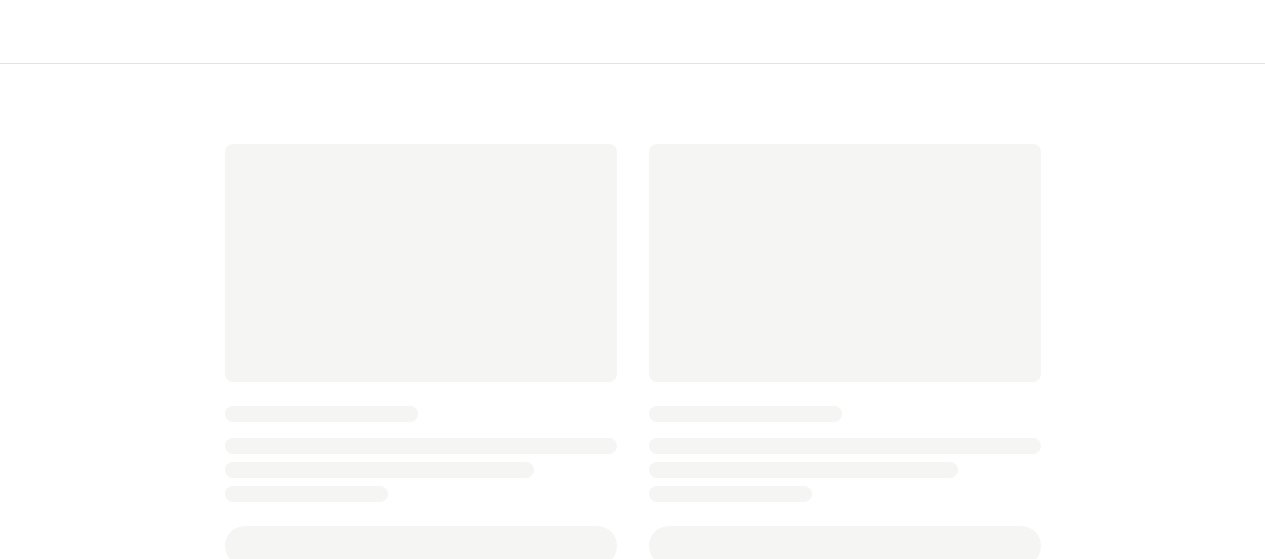 scroll, scrollTop: 0, scrollLeft: 0, axis: both 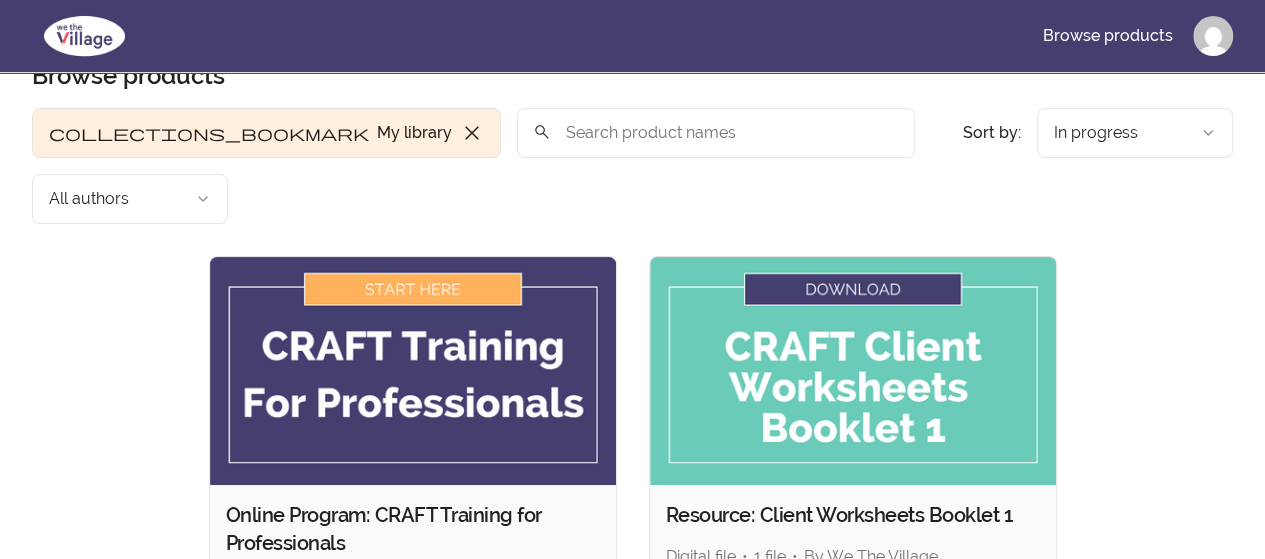click at bounding box center (413, 371) 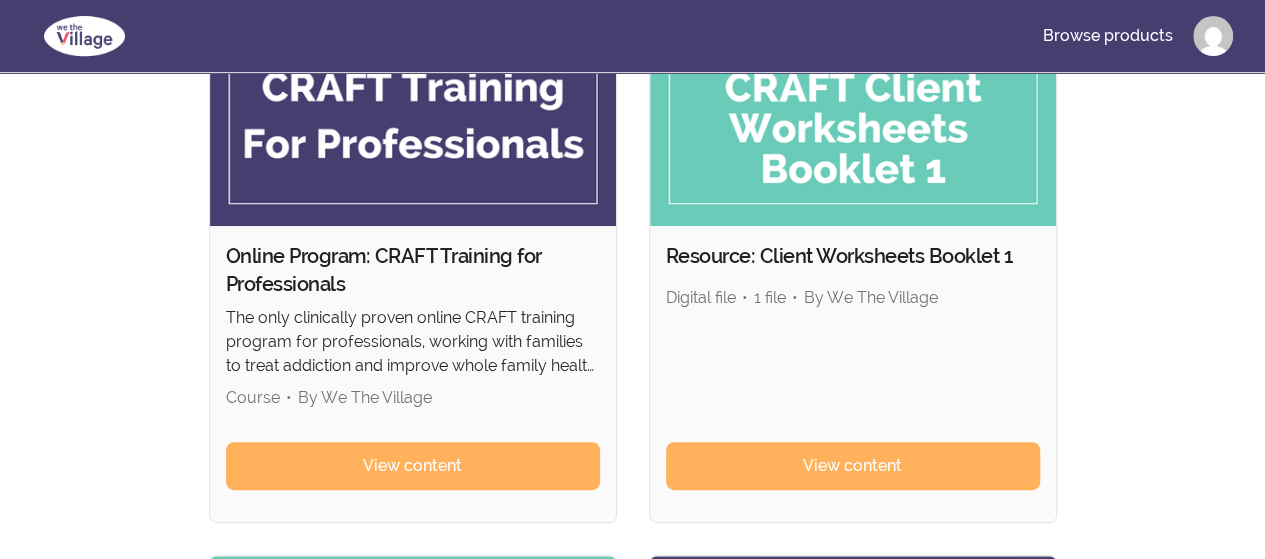scroll, scrollTop: 308, scrollLeft: 0, axis: vertical 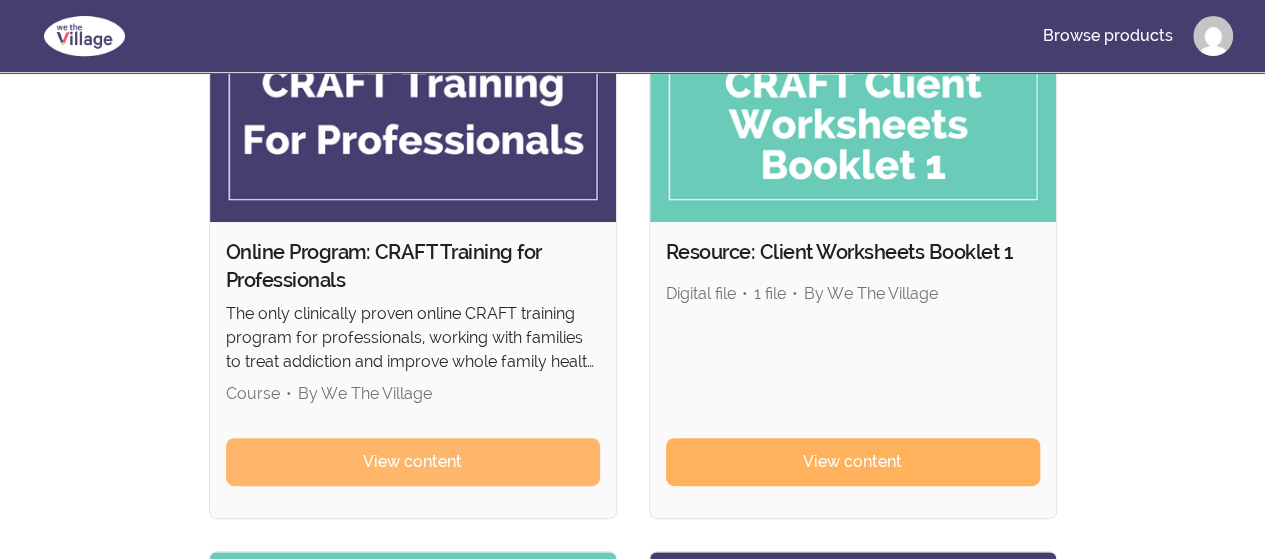 click on "View content" at bounding box center (413, 462) 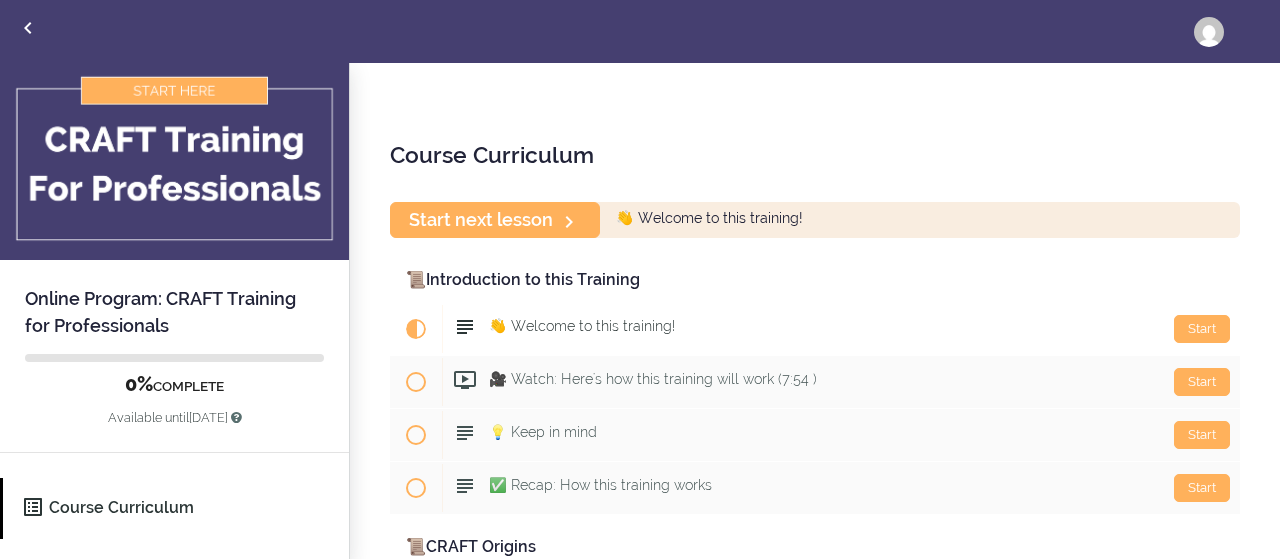 scroll, scrollTop: 0, scrollLeft: 0, axis: both 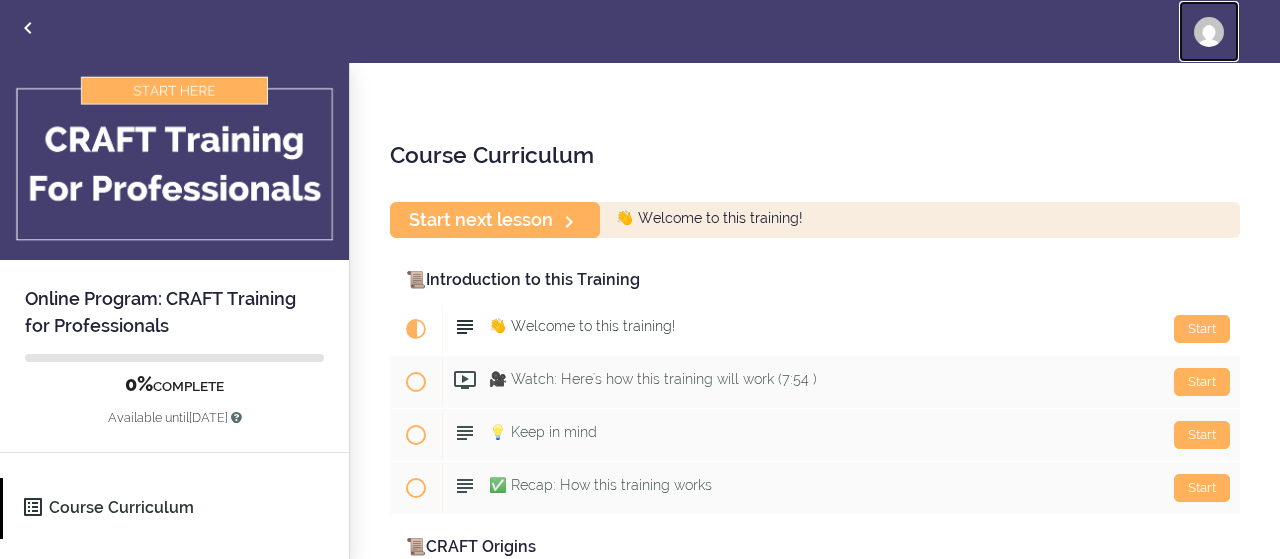 click at bounding box center [1209, 32] 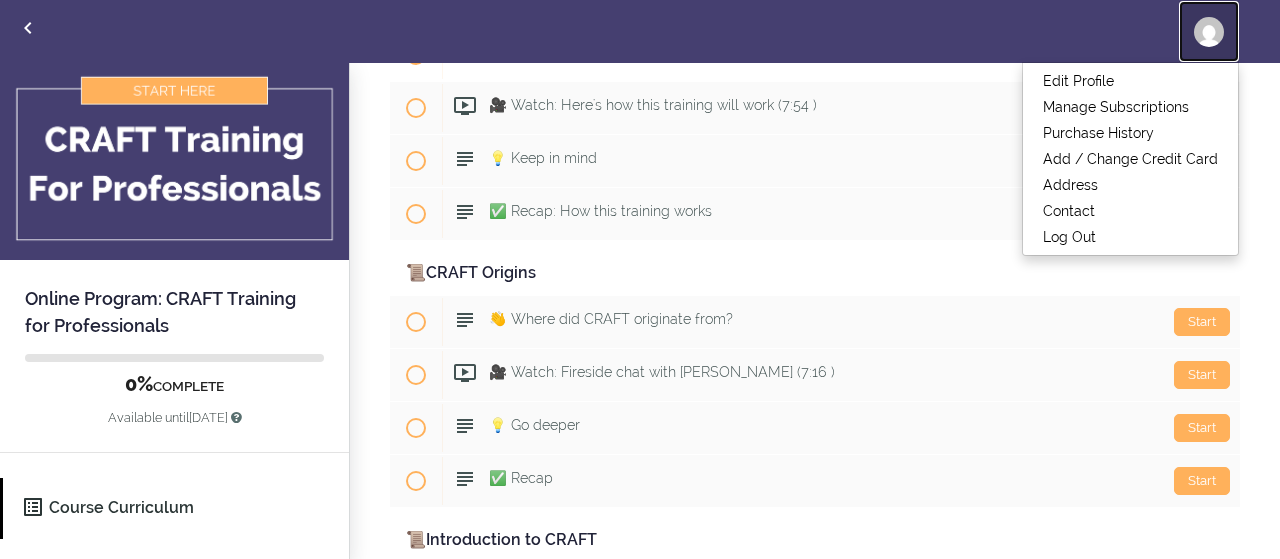 scroll, scrollTop: 0, scrollLeft: 0, axis: both 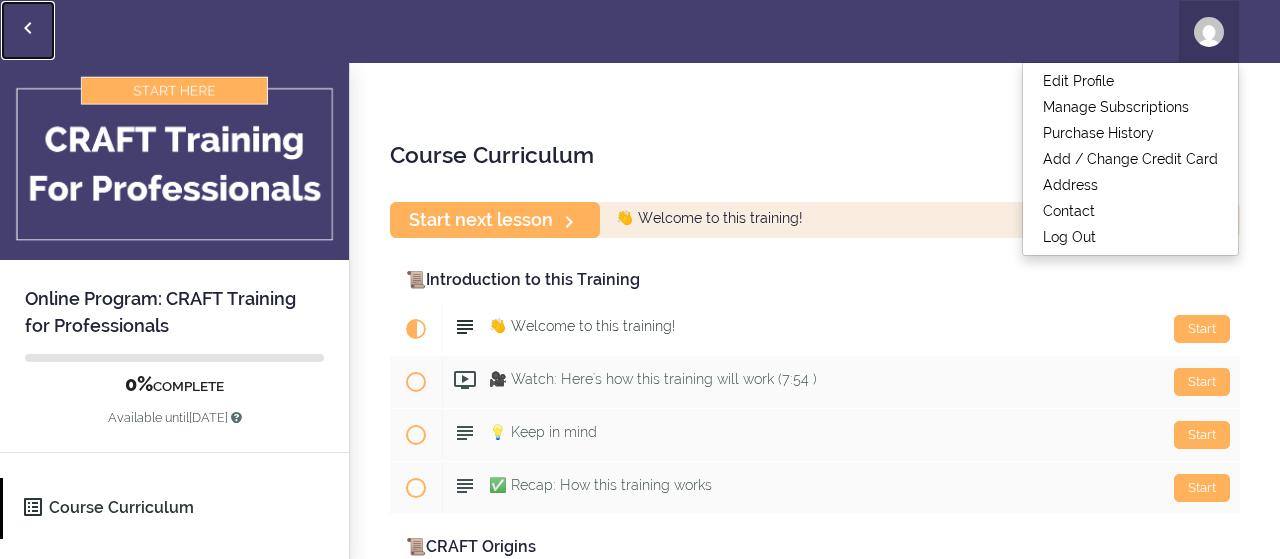 click 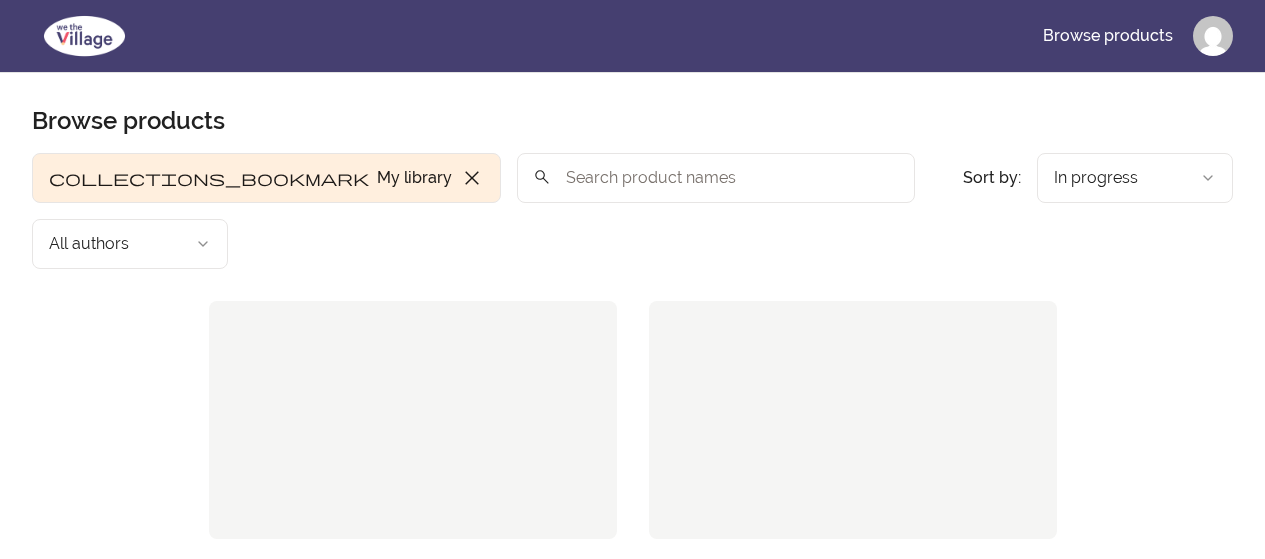 scroll, scrollTop: 0, scrollLeft: 0, axis: both 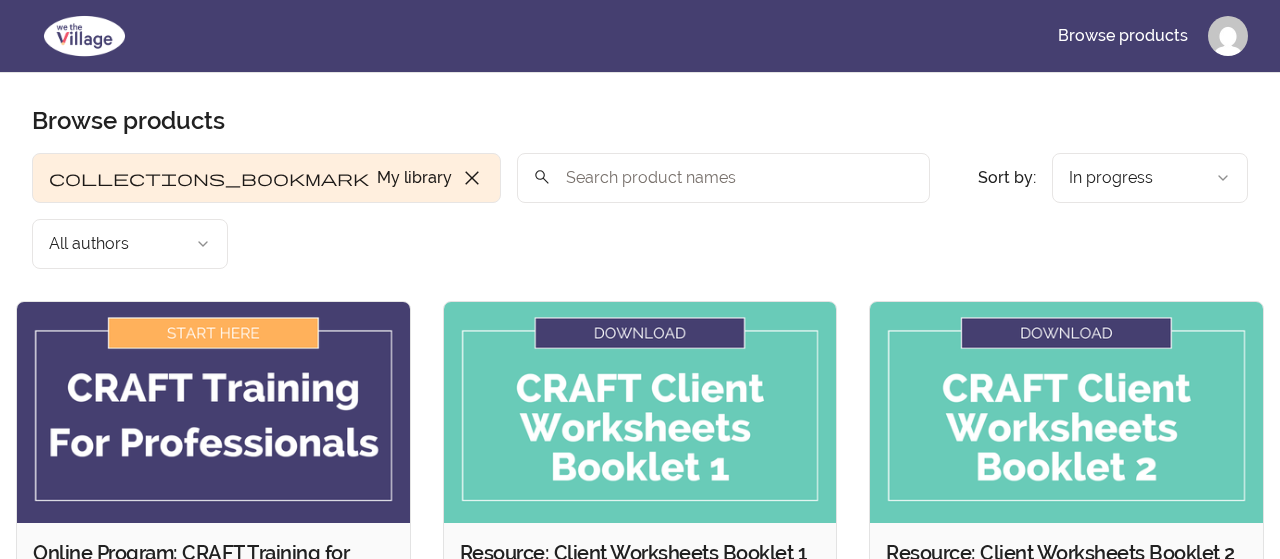 click on "Skip to main content Main menu Includes navigation links and user settings Browse products Browse products Product filters: collections_bookmark My library close Sort by: import_export In progress search All authors Sort by: import_export In progress Online Program: CRAFT Training for Professionals The only clinically proven online CRAFT training program for professionals, working with families to treat addiction and improve whole family health outcomes. Course By We The Village View content Resource: Client Worksheets Booklet 1 Digital file 1 file By We The Village View content Resource: Client Worksheets Booklet 2 Digital file 1 file By We The Village View content Resource: Overdose Awareness & Precautions Course By We The Village View content Resource: The Clinician Session Guide Booklet Digital file 1 file By We The Village View content 5 products found ©  2025  We The Village Terms of Use Privacy Policy" at bounding box center (640, 790) 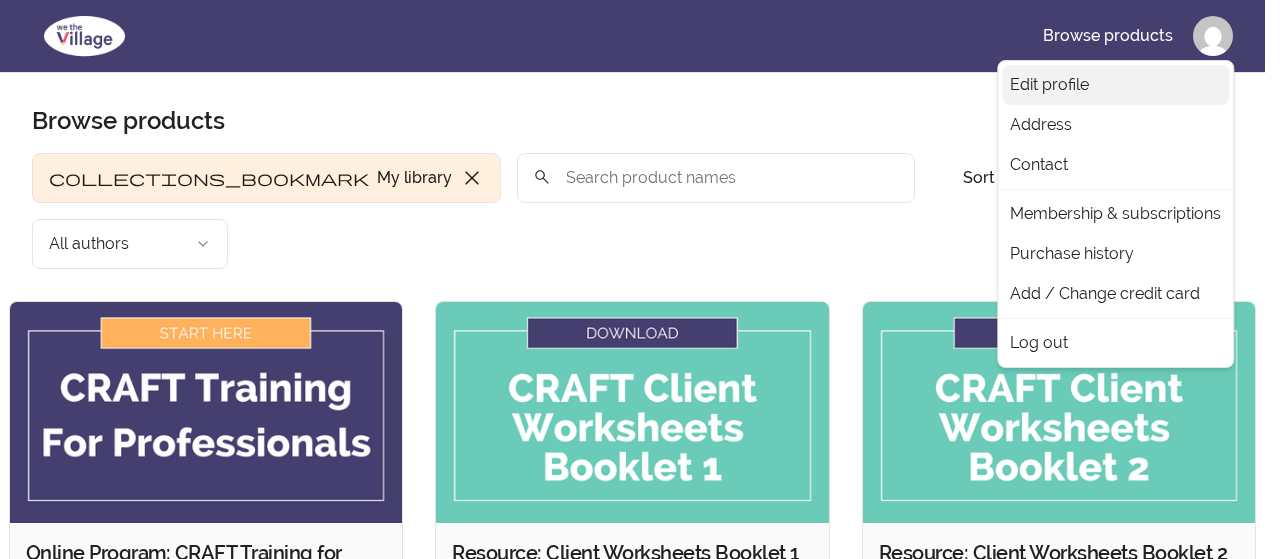 click on "Edit profile" at bounding box center (1115, 85) 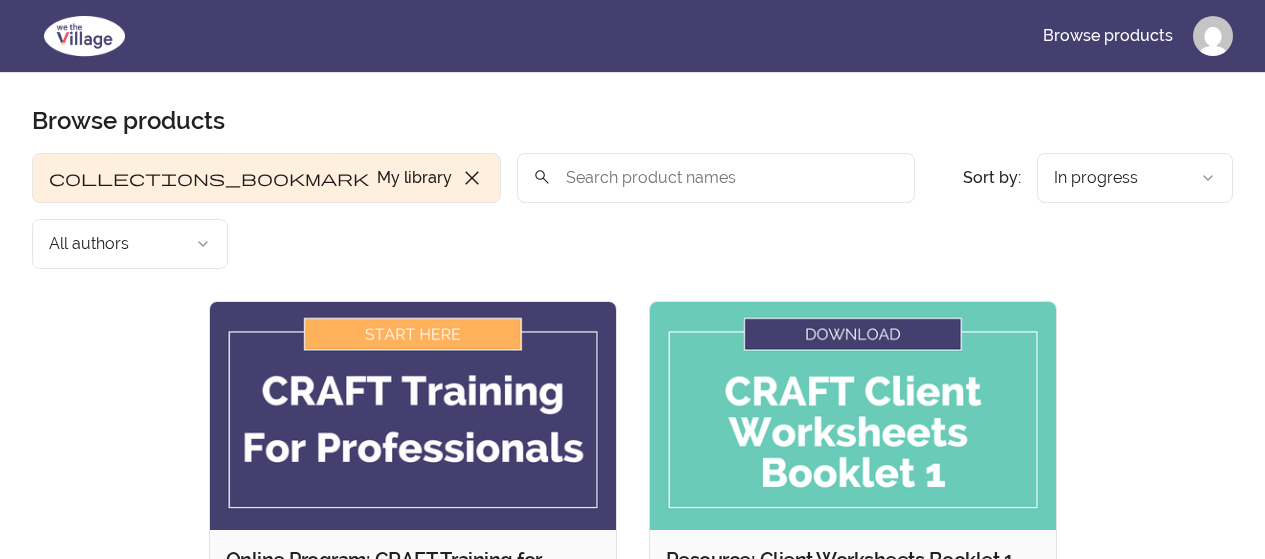 scroll, scrollTop: 0, scrollLeft: 0, axis: both 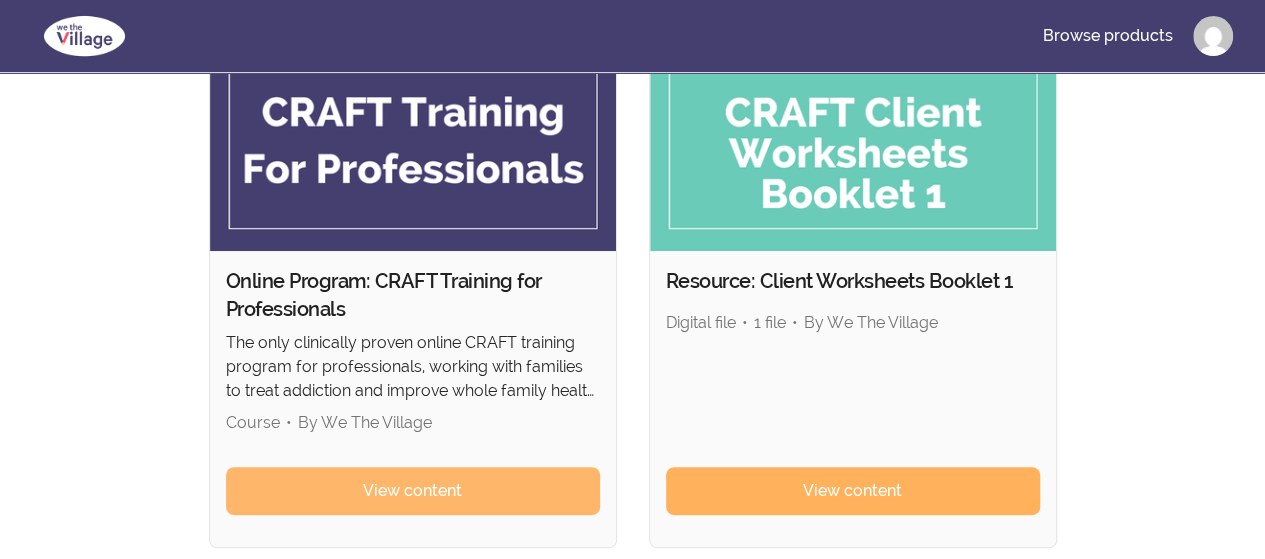 click on "View content" at bounding box center (412, 491) 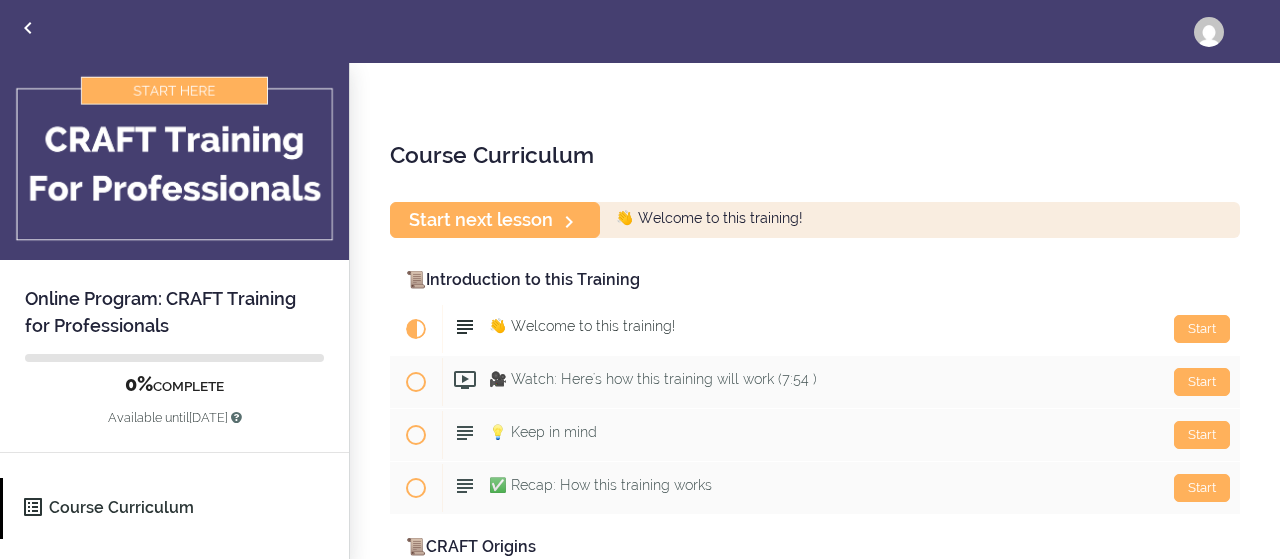 scroll, scrollTop: 0, scrollLeft: 0, axis: both 